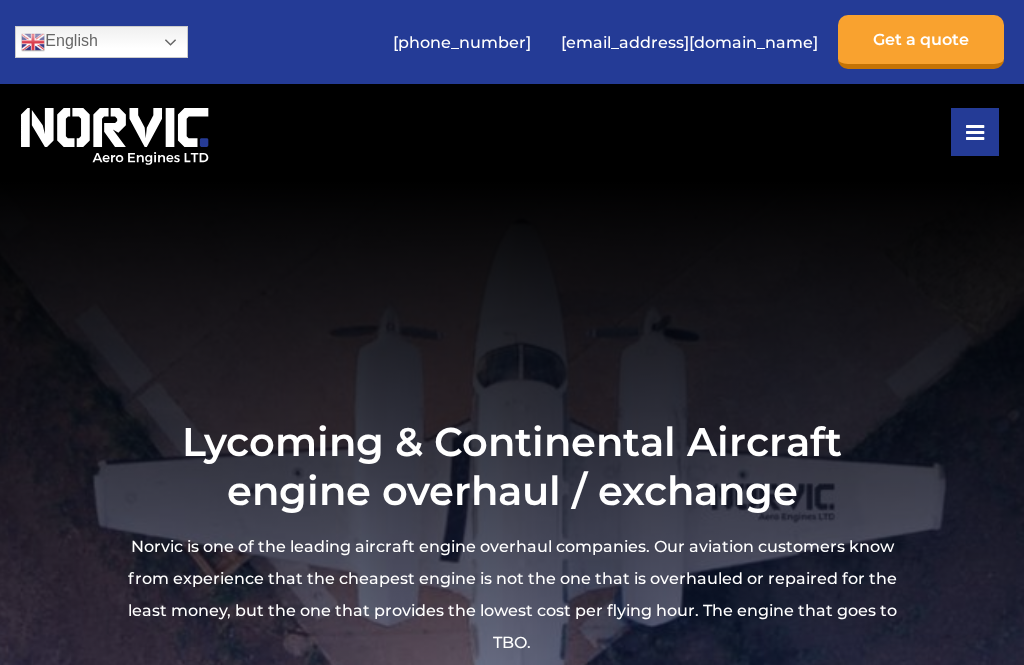 scroll, scrollTop: 24, scrollLeft: 0, axis: vertical 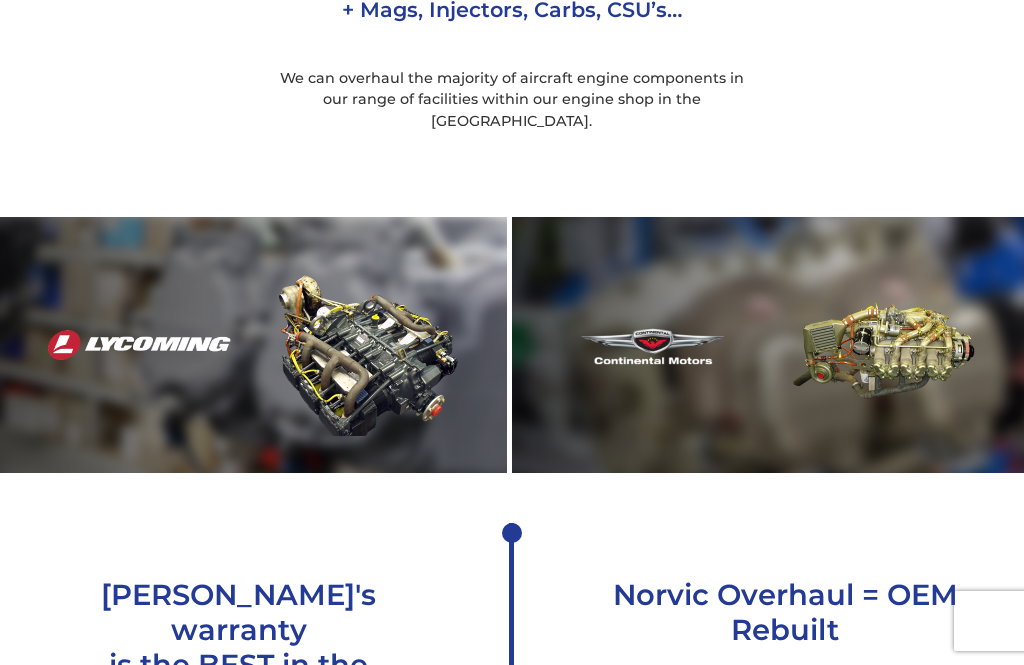 click at bounding box center [253, 344] 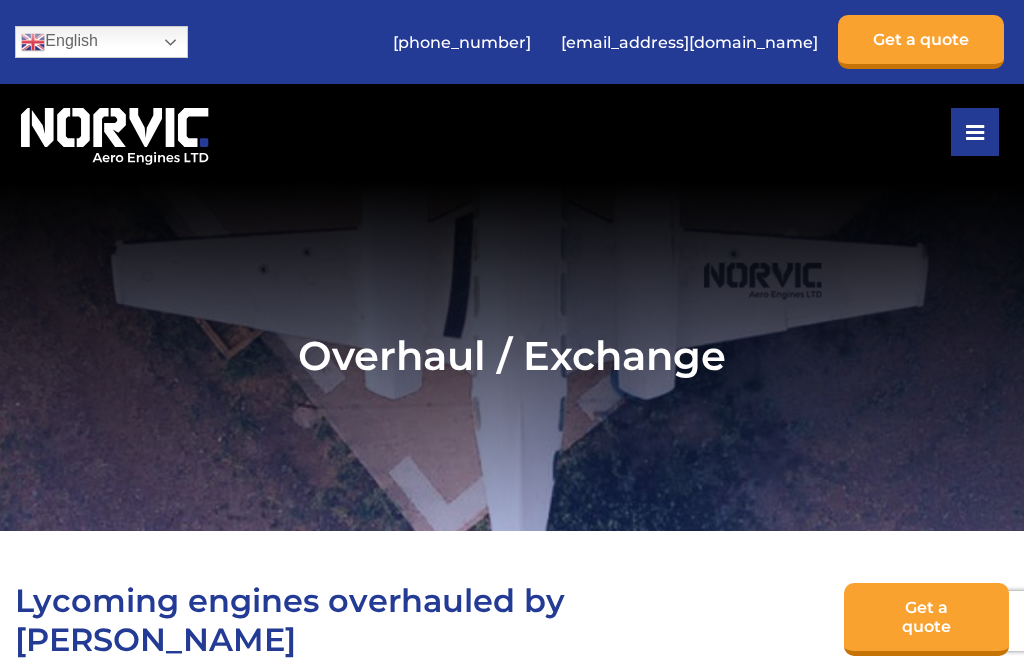 scroll, scrollTop: 0, scrollLeft: 0, axis: both 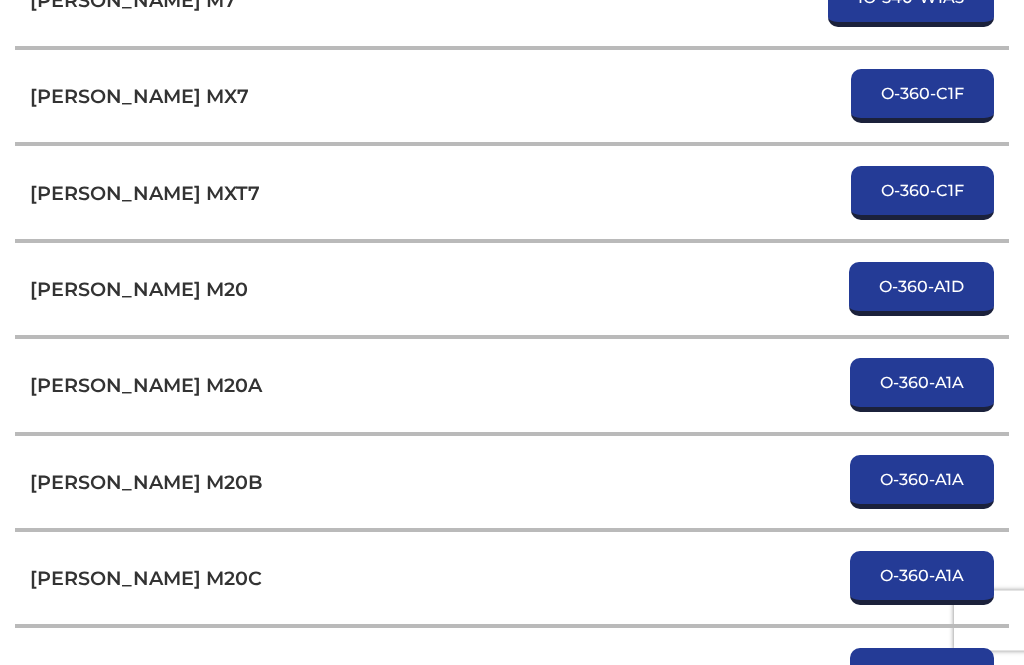 click on "O-360-A1D" at bounding box center [921, 290] 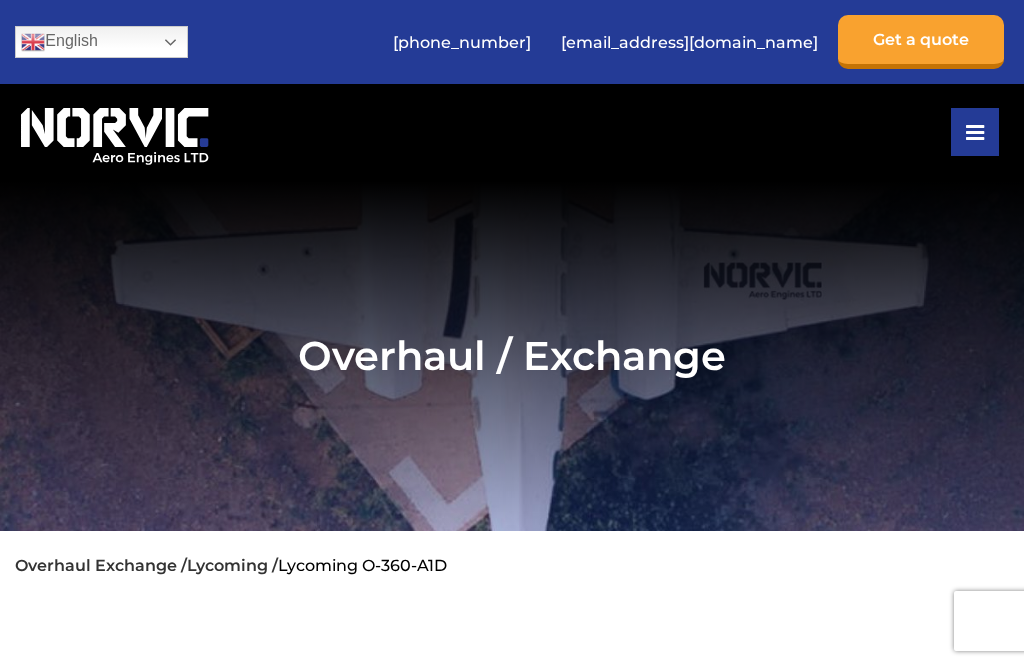 scroll, scrollTop: 0, scrollLeft: 0, axis: both 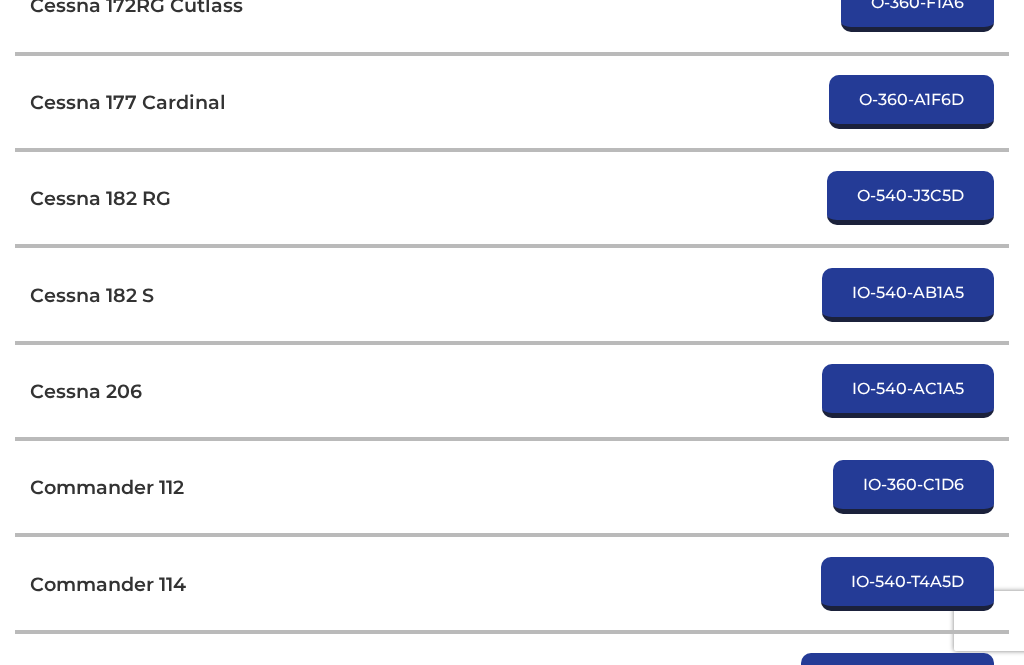 click on "Cessna 182 S" at bounding box center (92, 295) 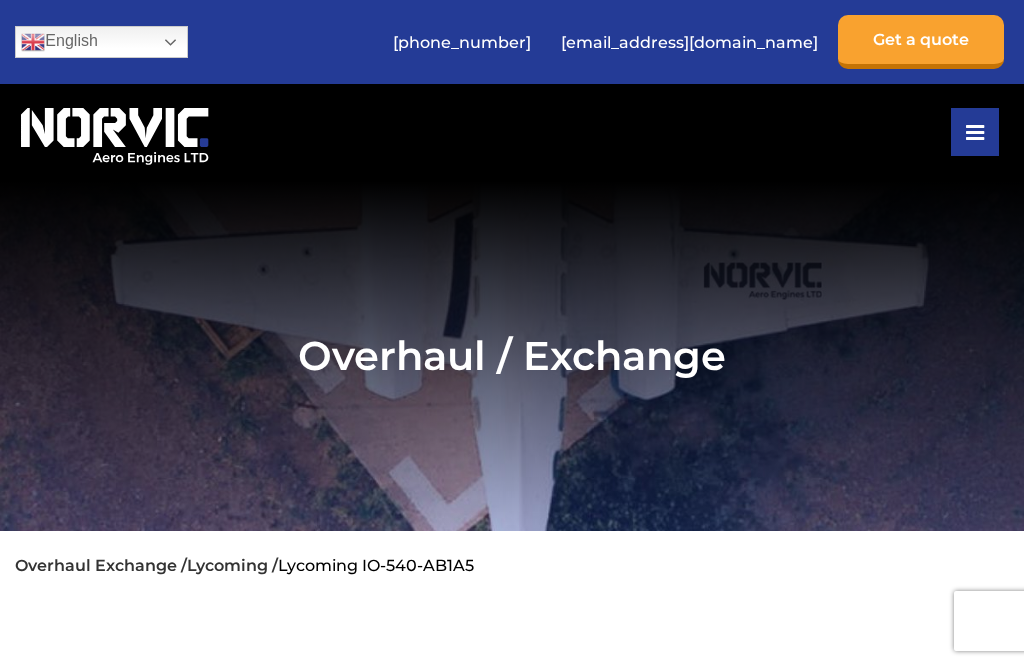 scroll, scrollTop: 0, scrollLeft: 0, axis: both 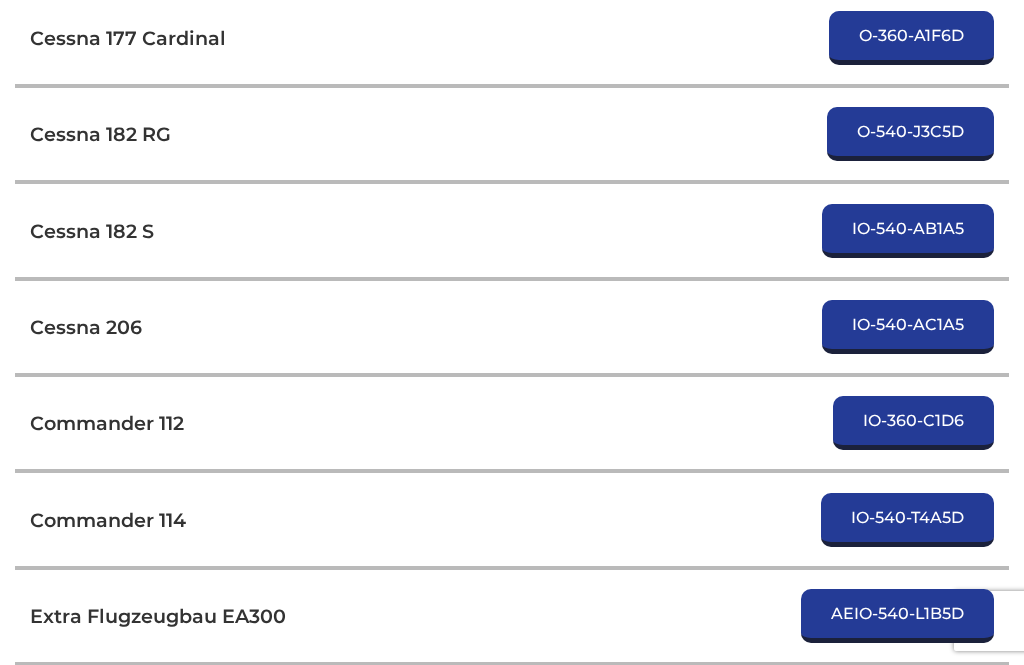 click on "IO-540-AC1A5" at bounding box center (908, 327) 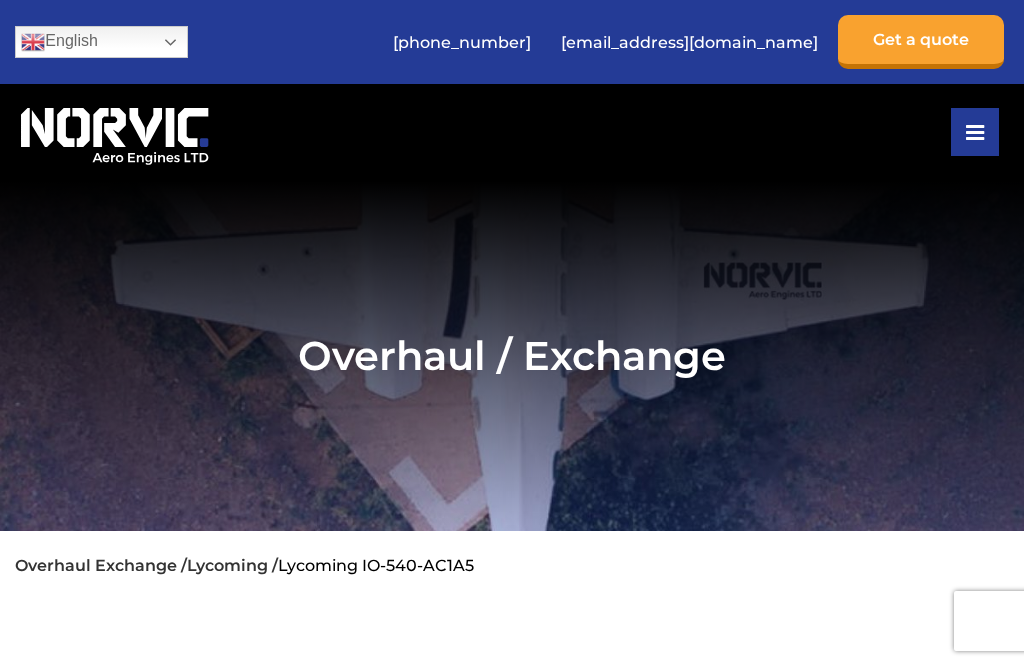 scroll, scrollTop: 0, scrollLeft: 0, axis: both 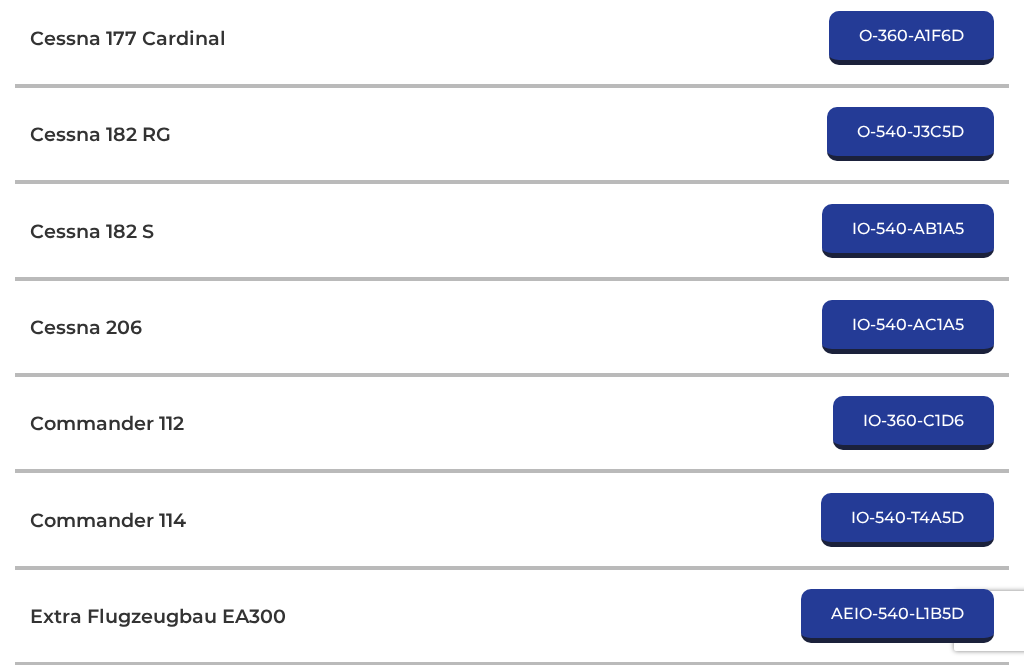 click on "IO-360-C1D6" at bounding box center (913, 423) 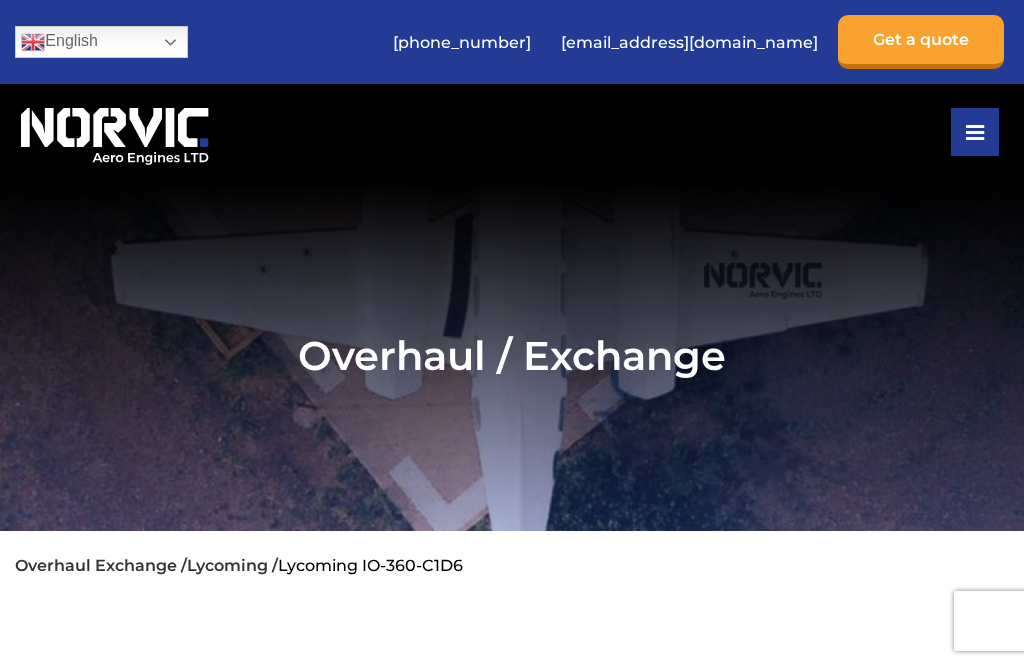 scroll, scrollTop: 0, scrollLeft: 0, axis: both 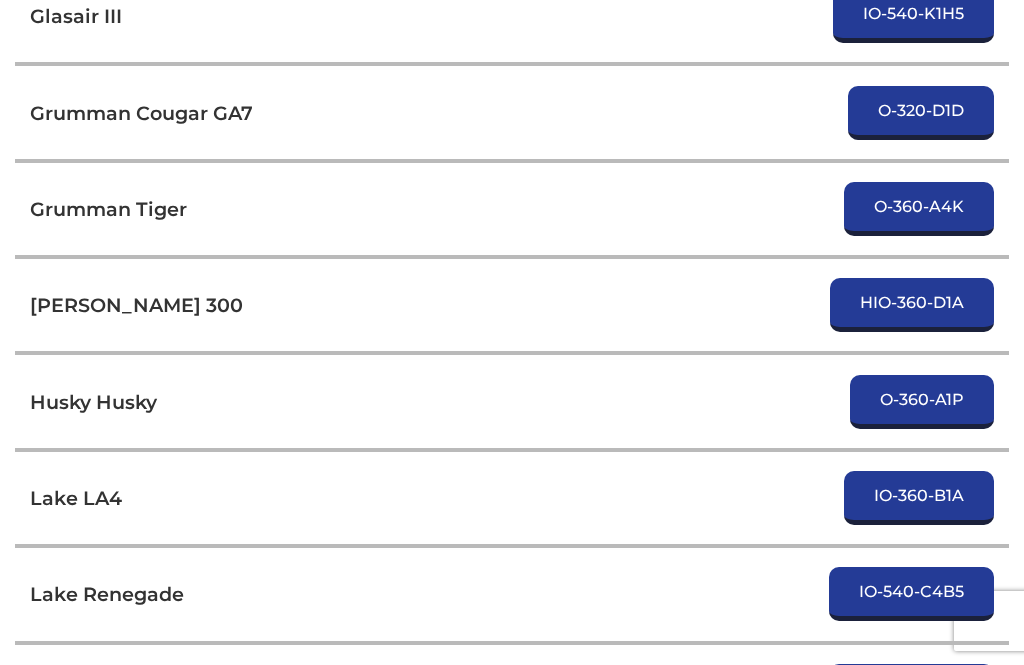click on "O-360-A1P" at bounding box center [922, 402] 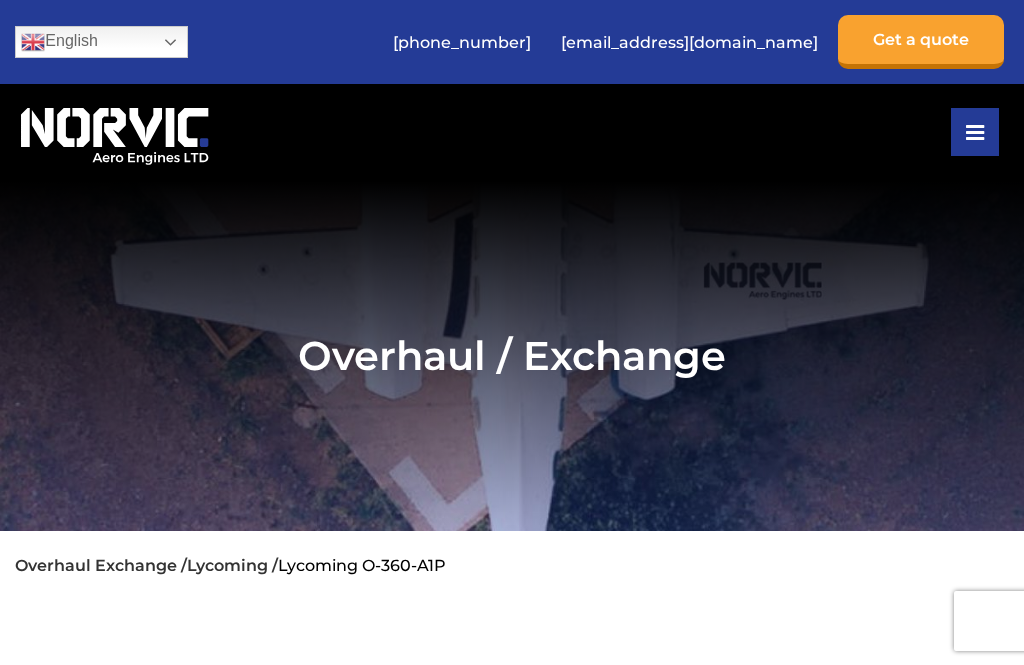scroll, scrollTop: 0, scrollLeft: 0, axis: both 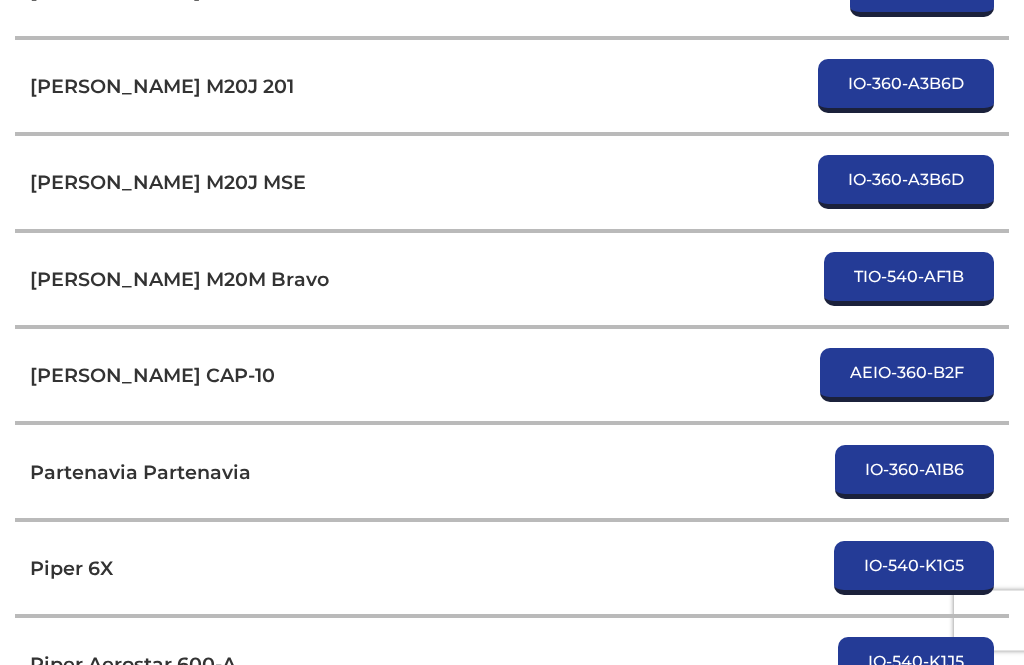 click on "TIO-540-AF1B" at bounding box center [909, 280] 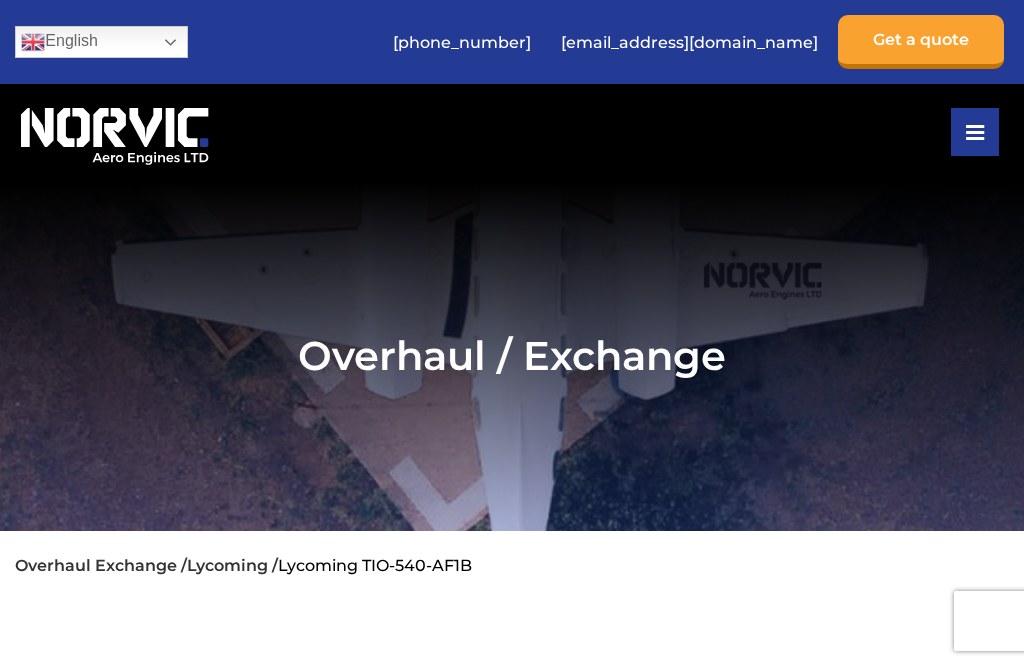 scroll, scrollTop: 0, scrollLeft: 0, axis: both 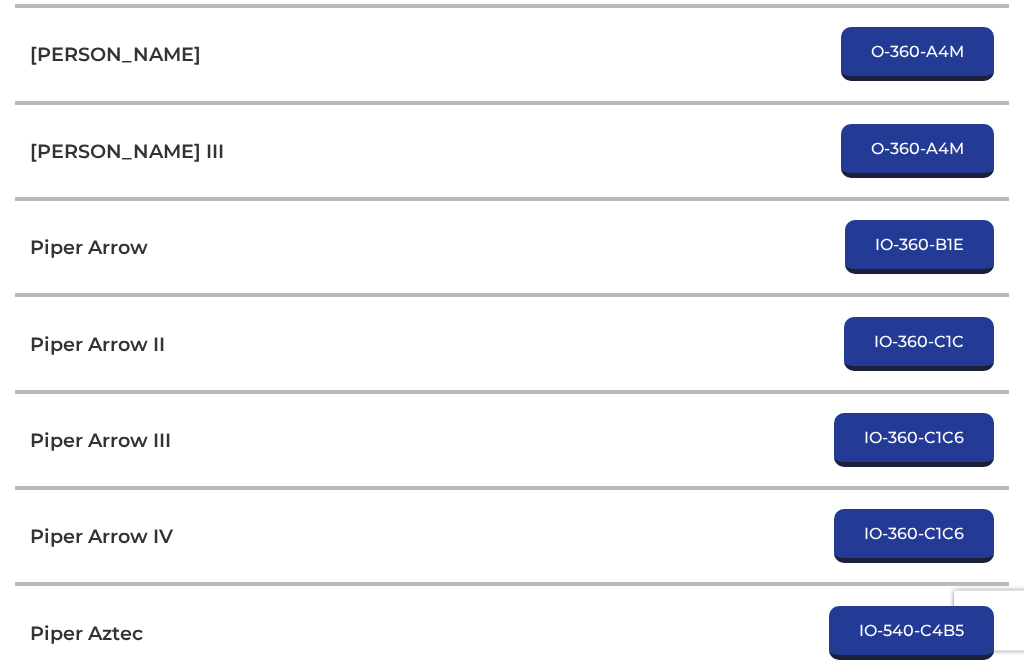 click on "IO-360-C1C6" at bounding box center [914, 537] 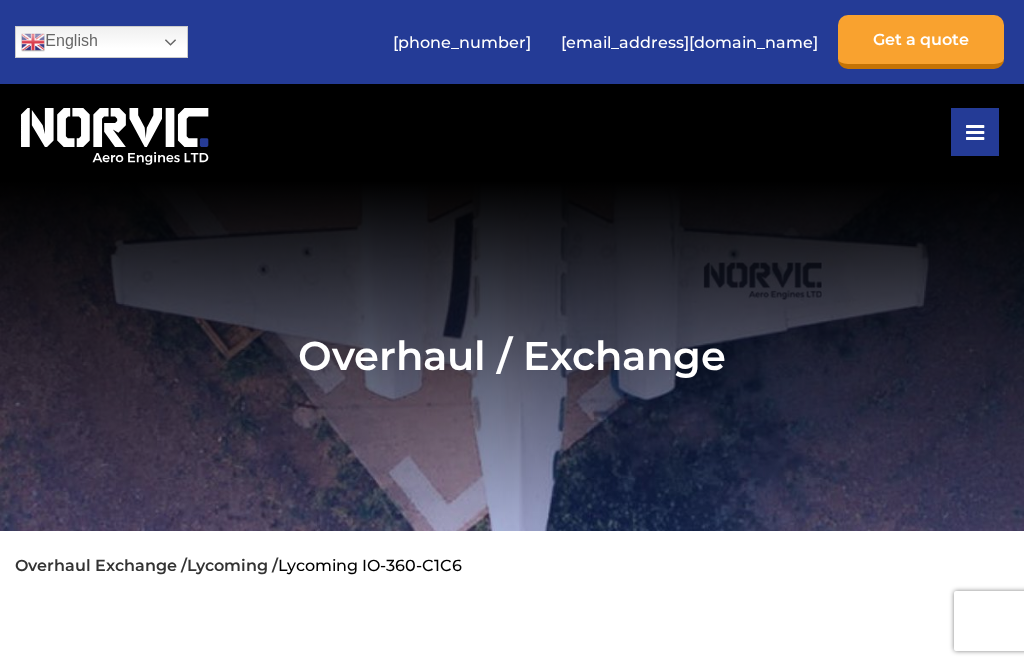 scroll, scrollTop: 0, scrollLeft: 0, axis: both 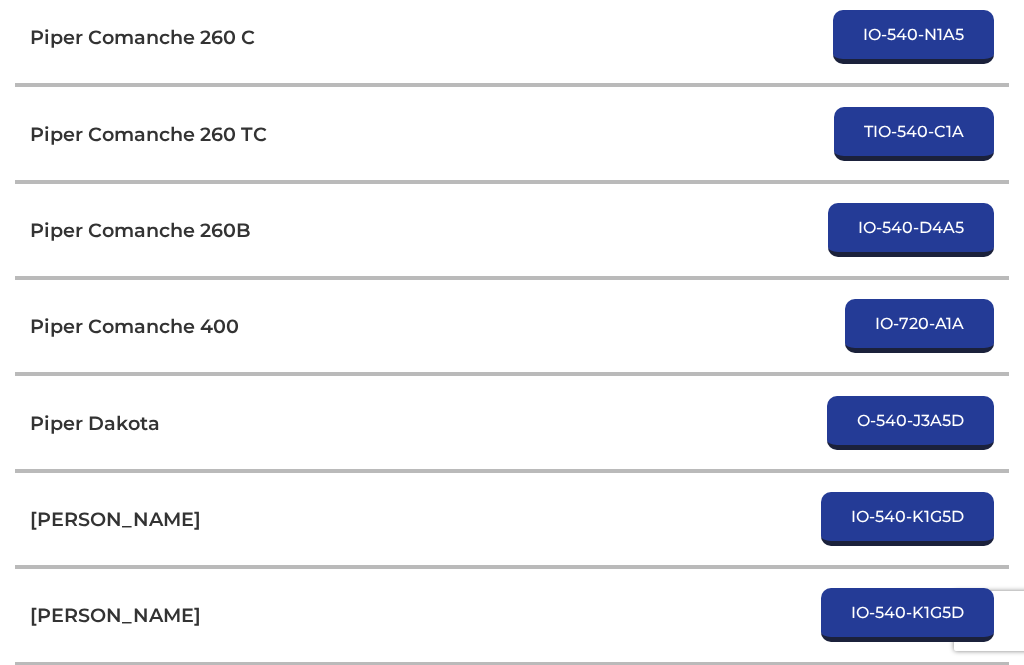 click on "IO-720-A1A" at bounding box center (919, 326) 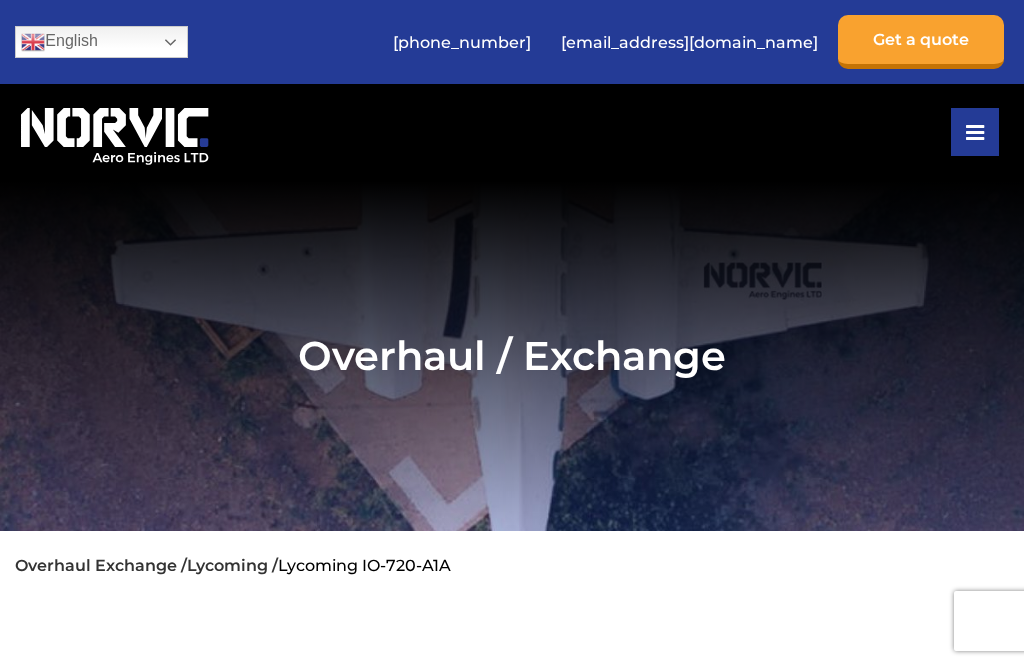 scroll, scrollTop: 0, scrollLeft: 0, axis: both 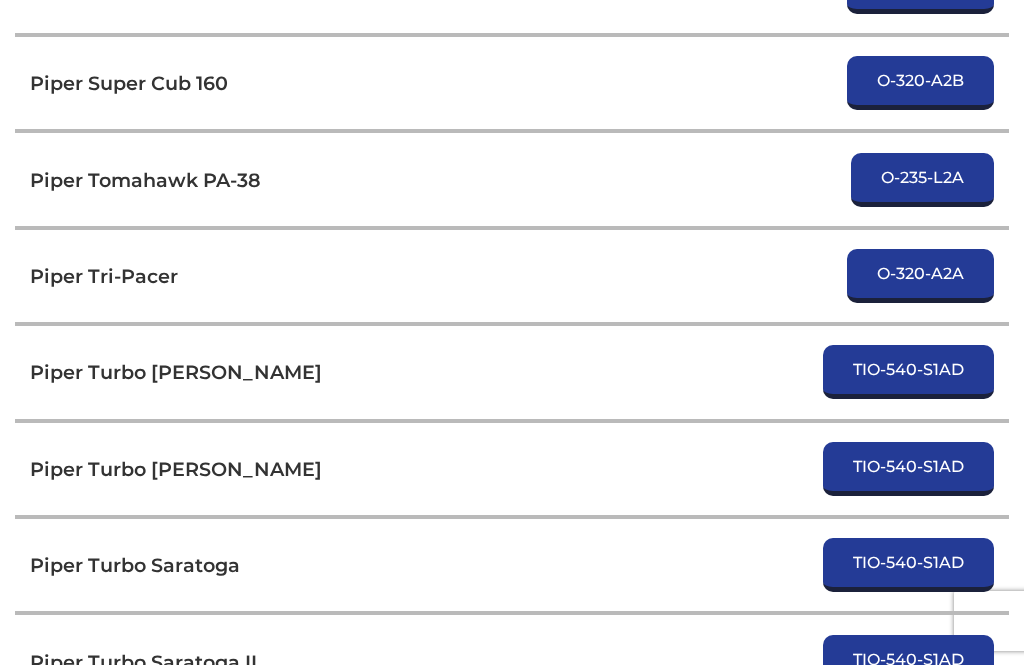 click on "TIO-540-S1AD" at bounding box center (908, 469) 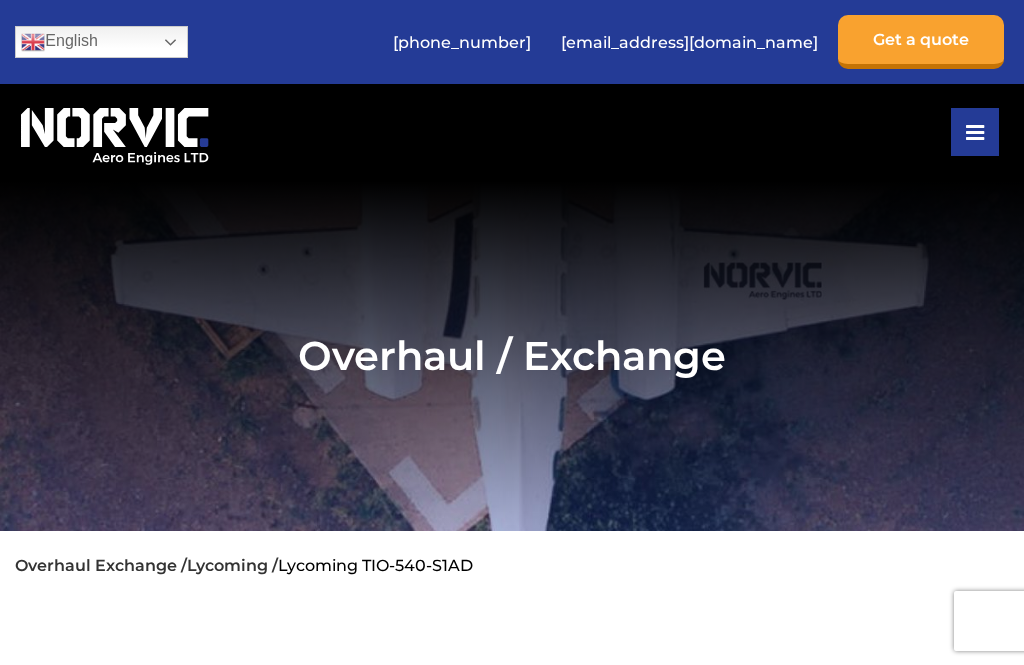 scroll, scrollTop: 0, scrollLeft: 0, axis: both 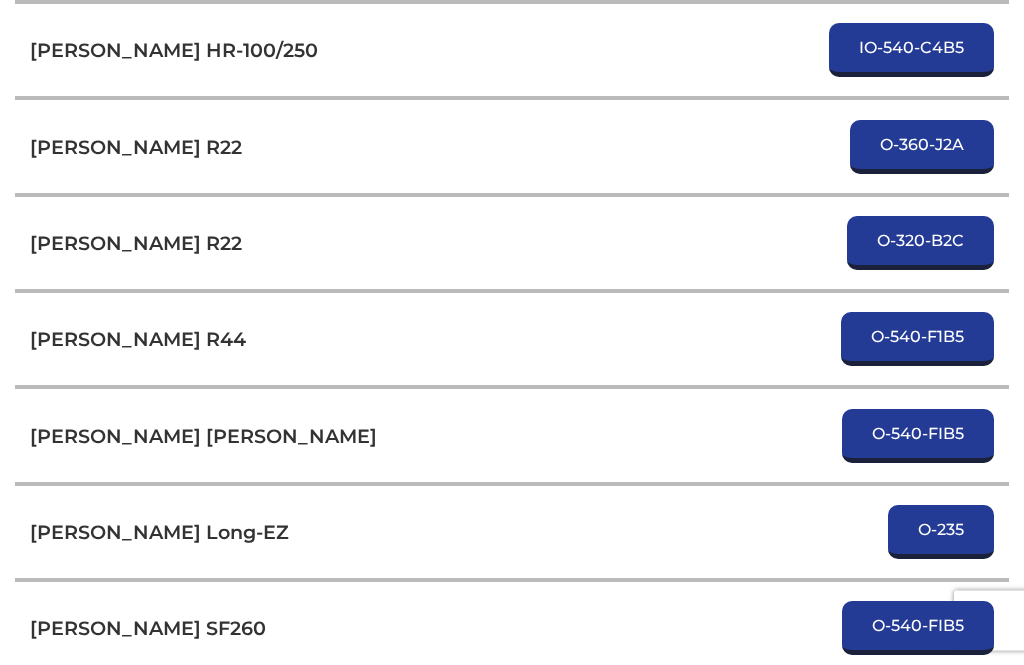 click on "O-540-F1B5" at bounding box center (917, 340) 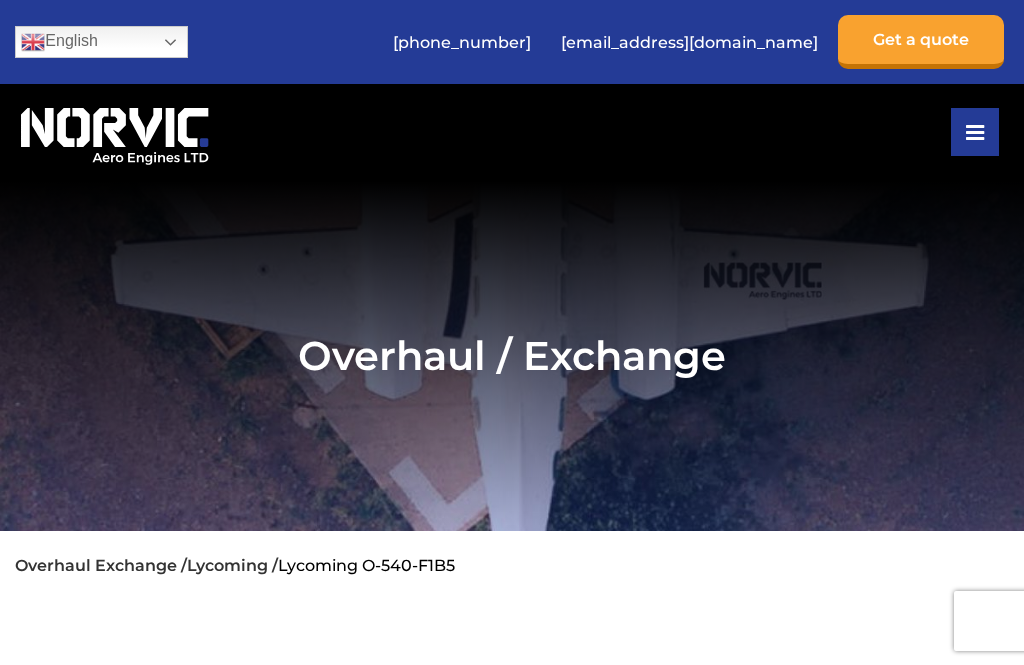 scroll, scrollTop: 0, scrollLeft: 0, axis: both 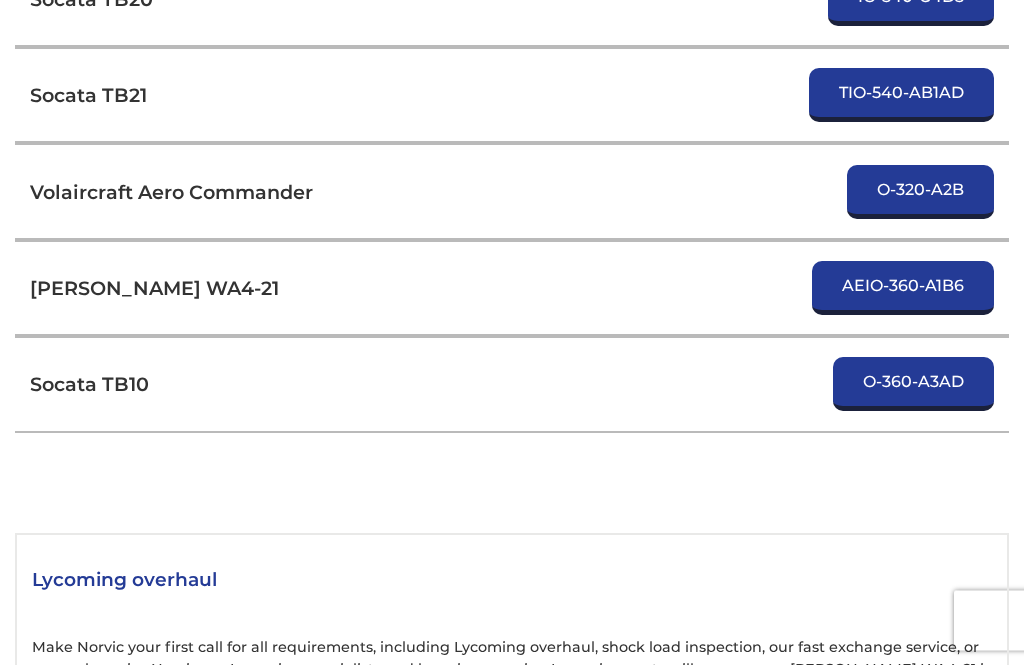 click on "O-360-A3AD" at bounding box center (913, 385) 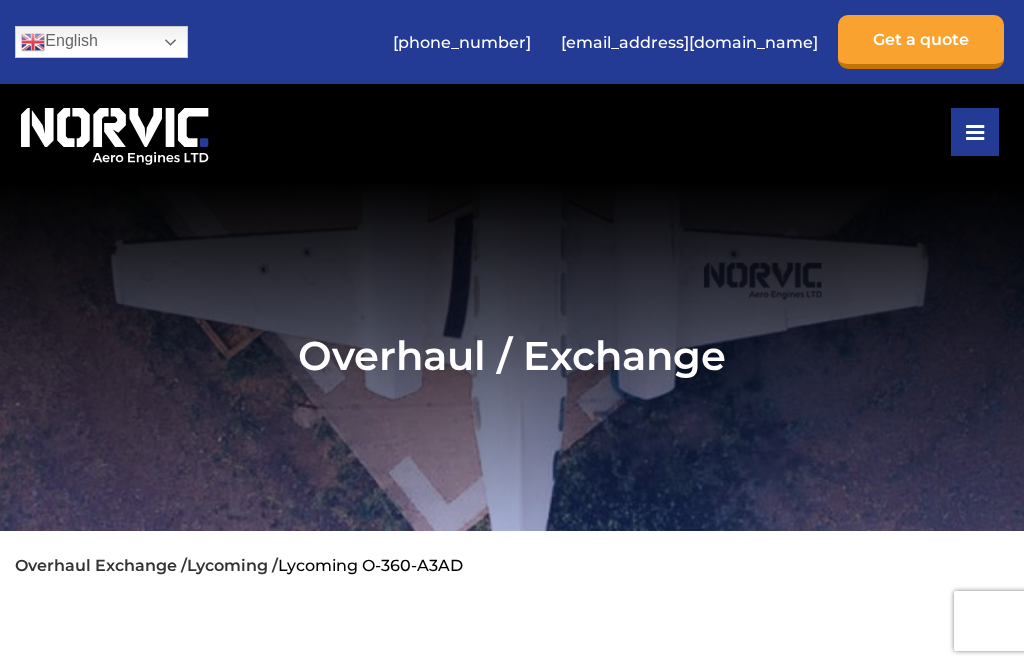 scroll, scrollTop: 0, scrollLeft: 0, axis: both 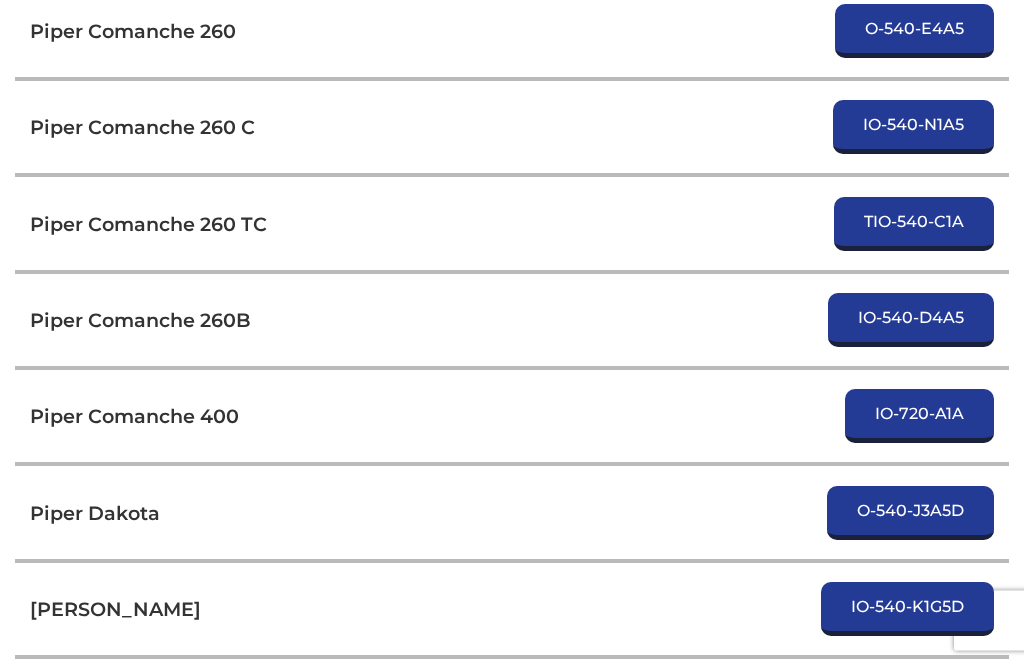 click on "IO-720-A1A" at bounding box center [919, 417] 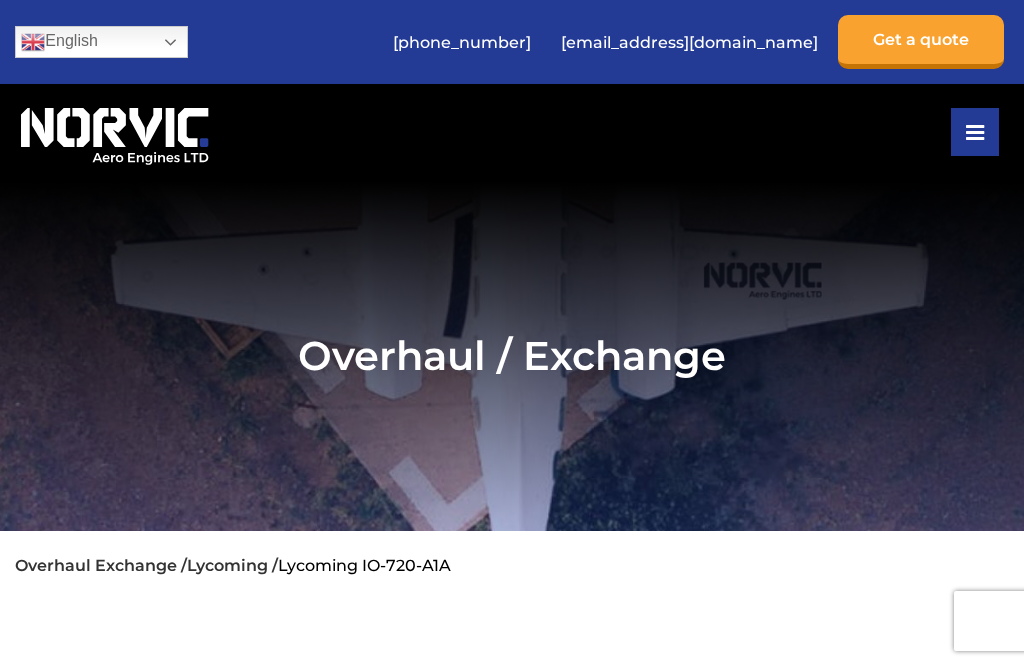 scroll, scrollTop: 0, scrollLeft: 0, axis: both 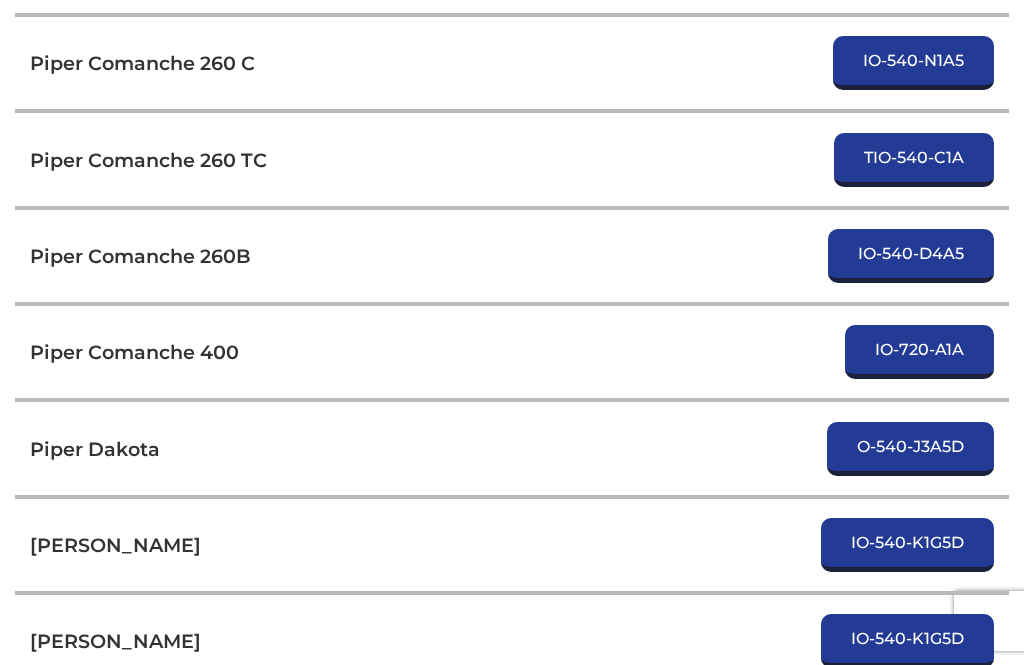 click on "O-540-J3A5D" at bounding box center [910, 449] 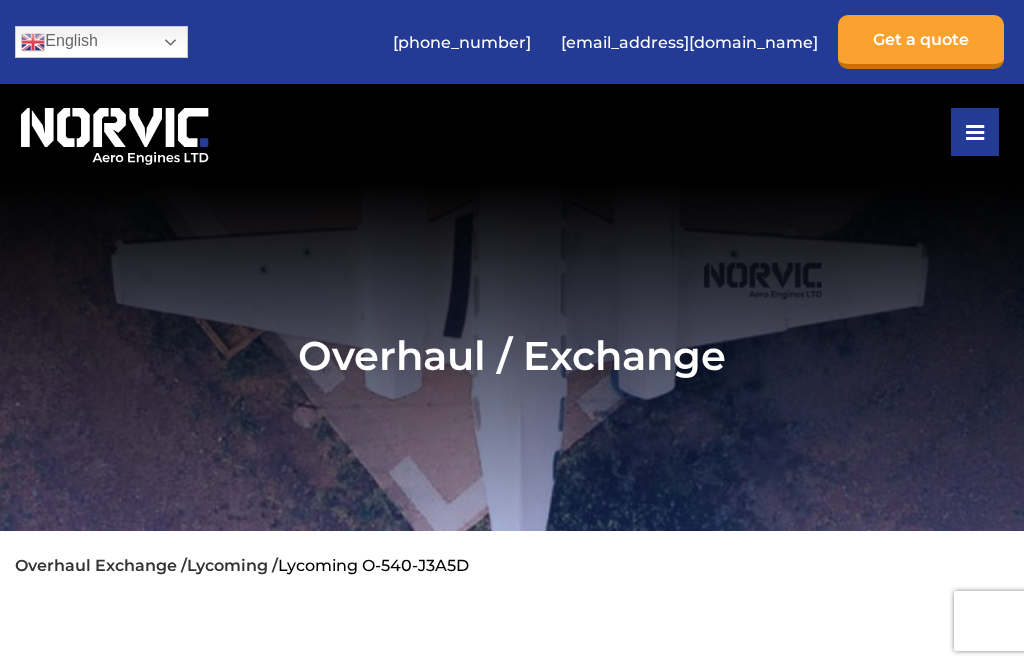 scroll, scrollTop: 0, scrollLeft: 0, axis: both 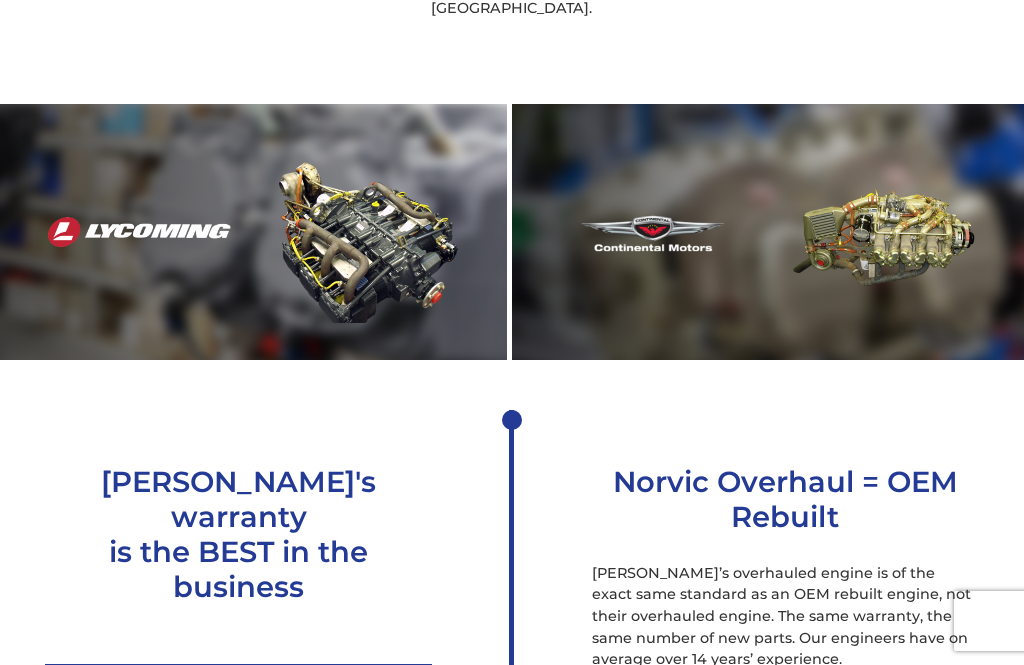 click at bounding box center (883, 231) 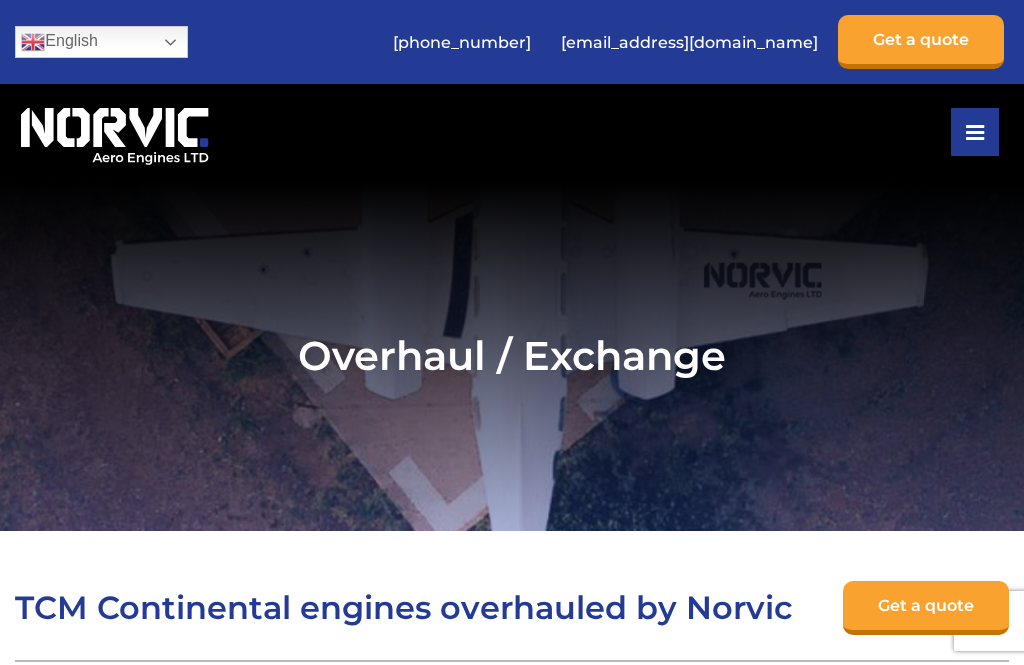 scroll, scrollTop: 0, scrollLeft: 0, axis: both 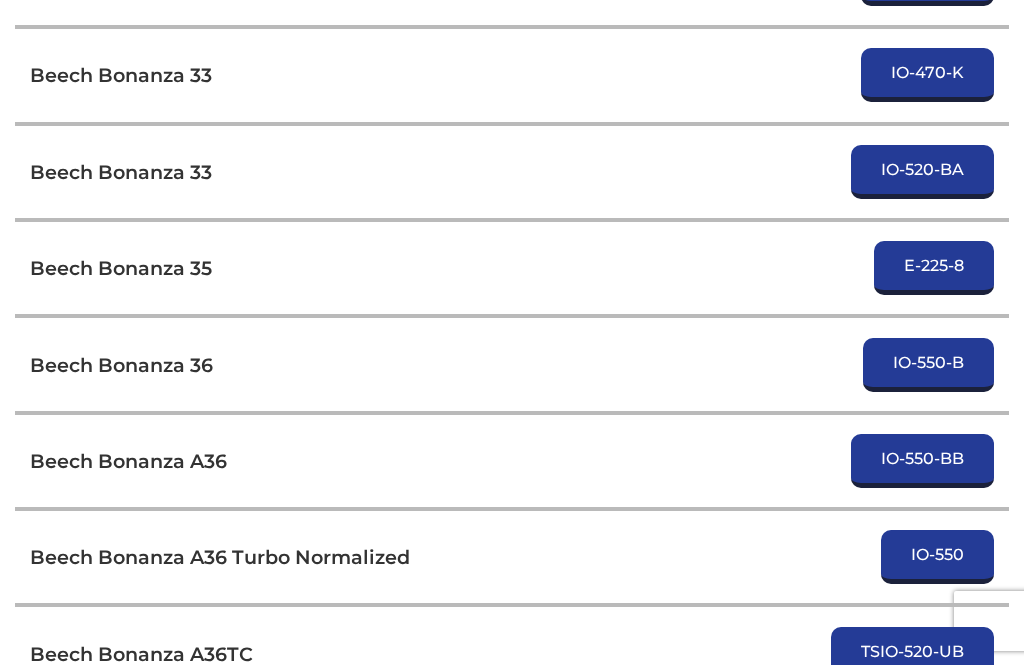 click on "IO-550-BB" at bounding box center (922, 461) 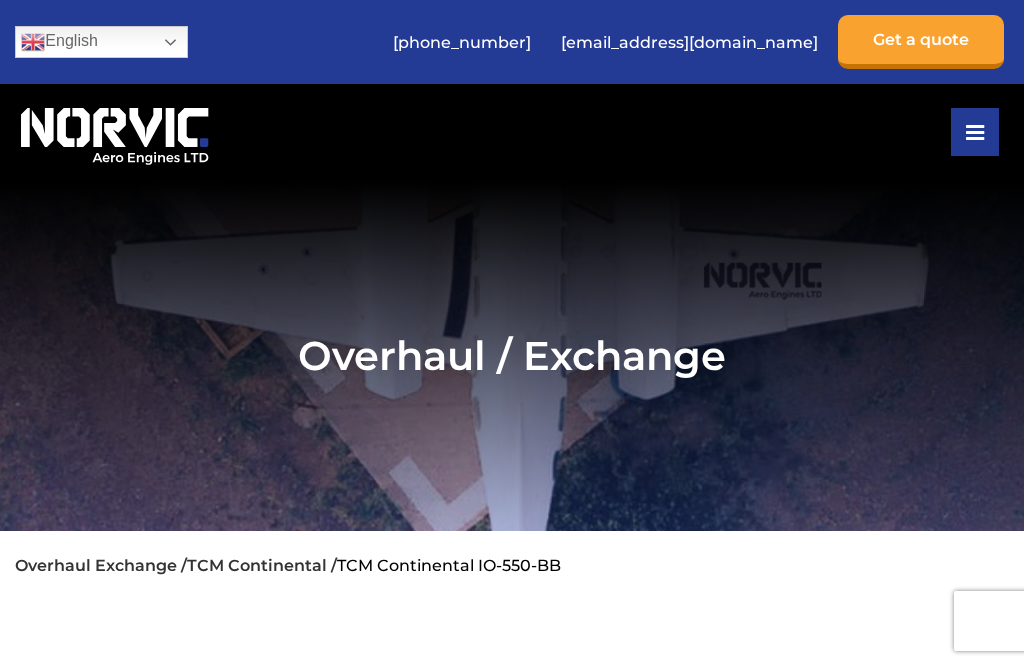 scroll, scrollTop: 290, scrollLeft: 0, axis: vertical 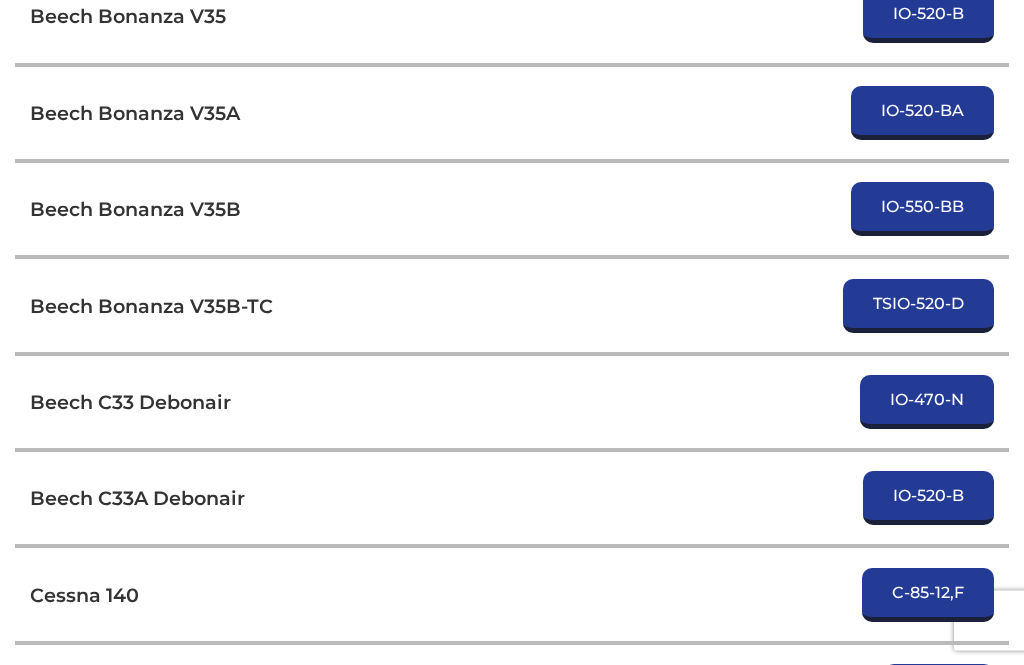 click on "TSIO-520-D" at bounding box center [918, 307] 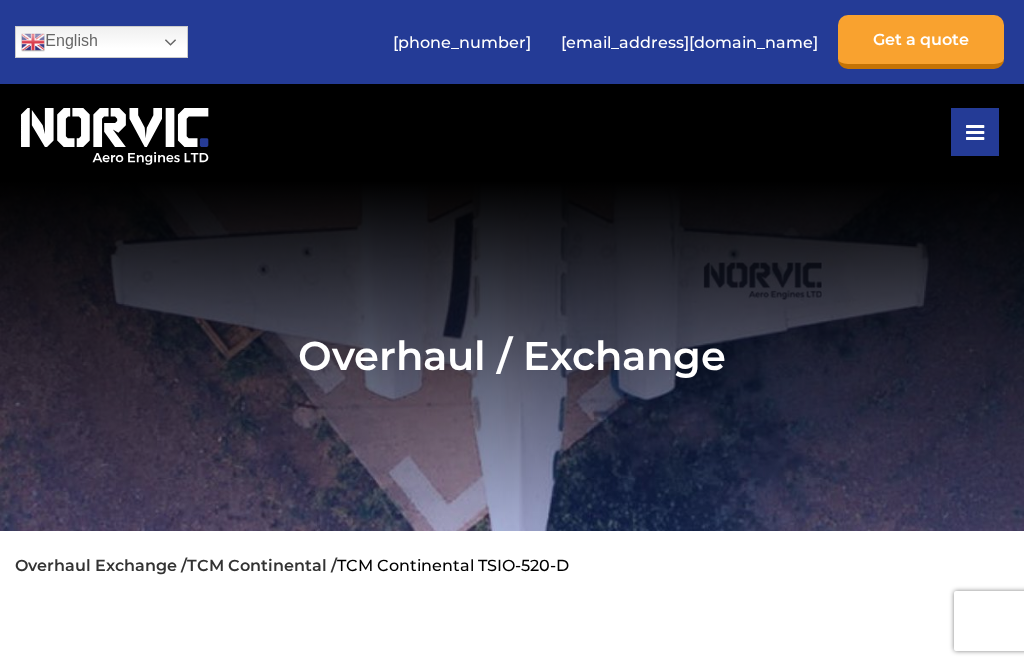 scroll, scrollTop: 0, scrollLeft: 0, axis: both 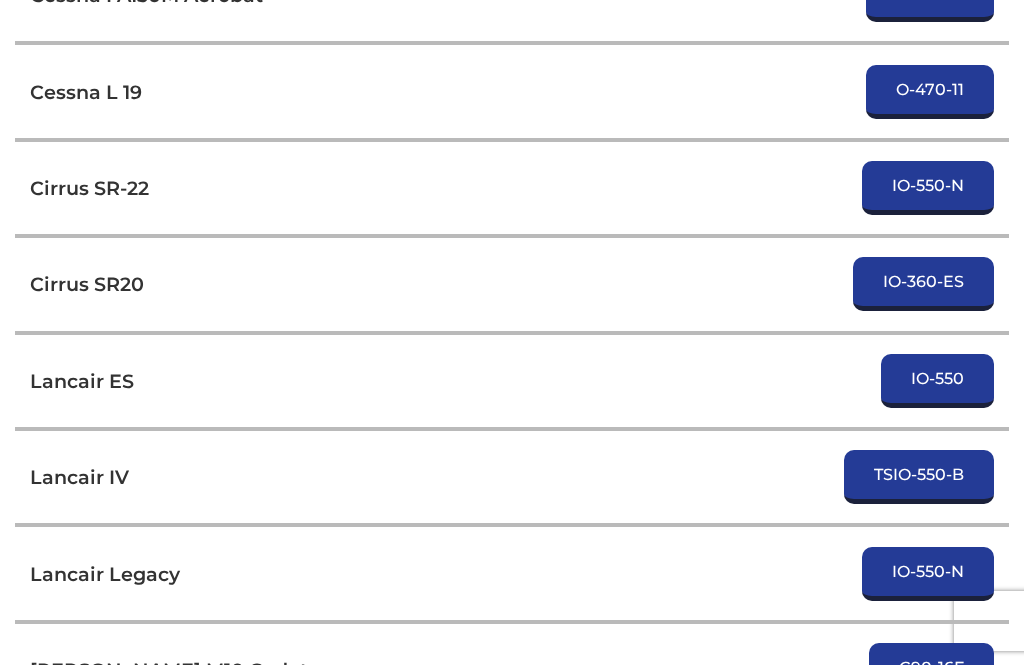 click on "IO-550-N" at bounding box center [928, 188] 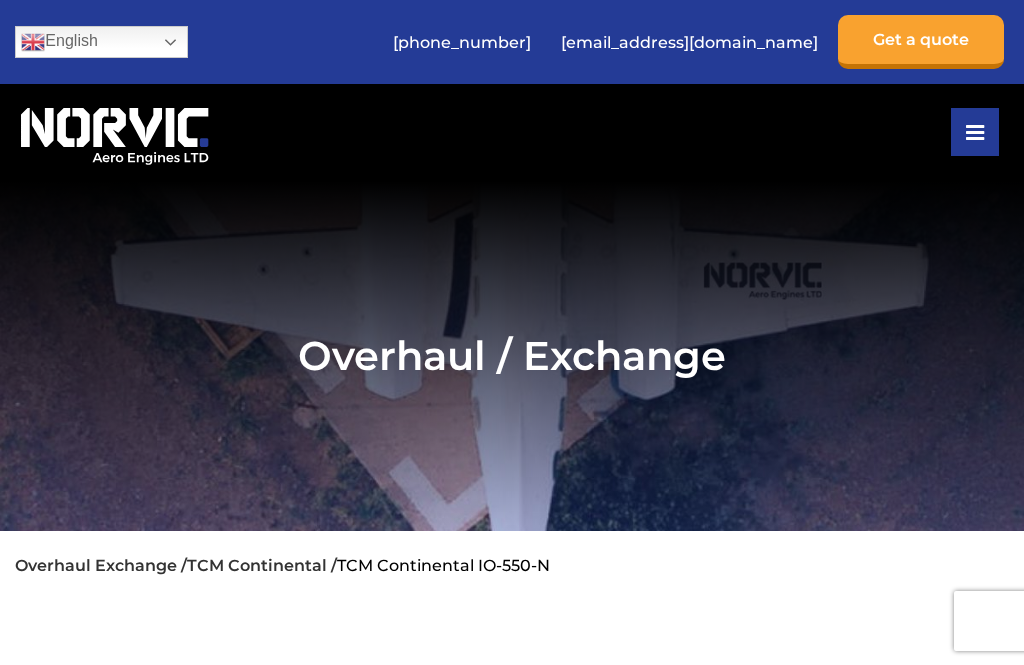 scroll, scrollTop: 0, scrollLeft: 0, axis: both 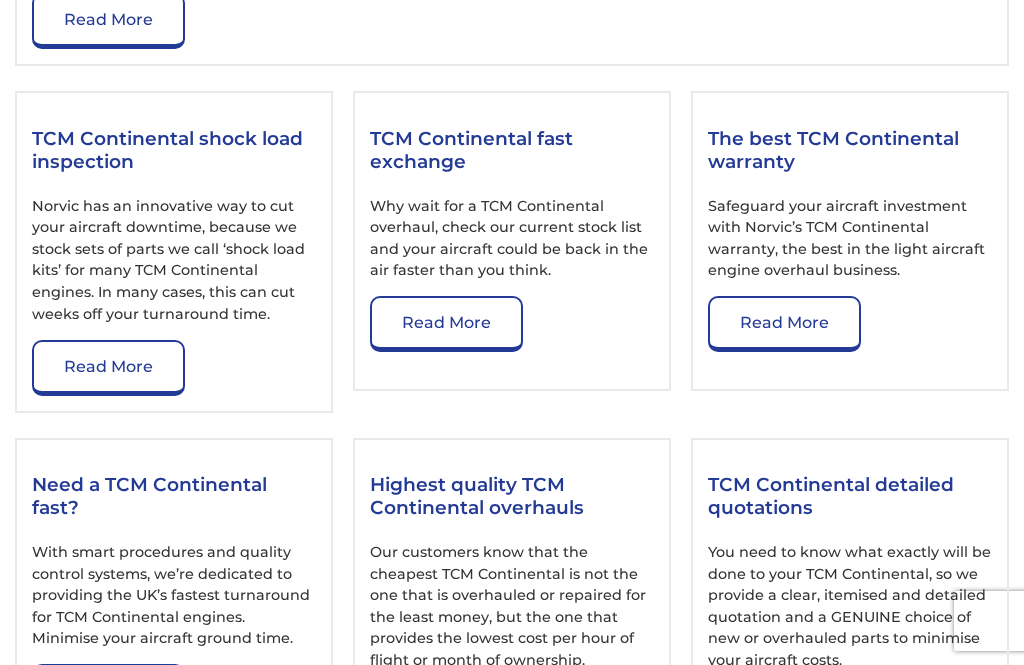 click on "Read More" at bounding box center [446, 324] 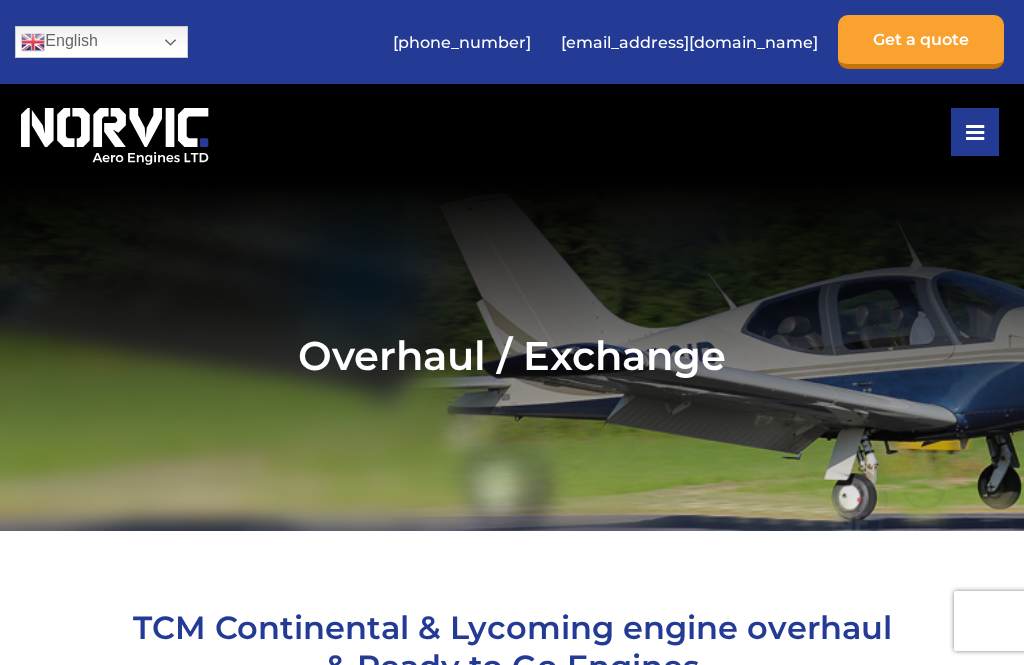 scroll, scrollTop: 0, scrollLeft: 0, axis: both 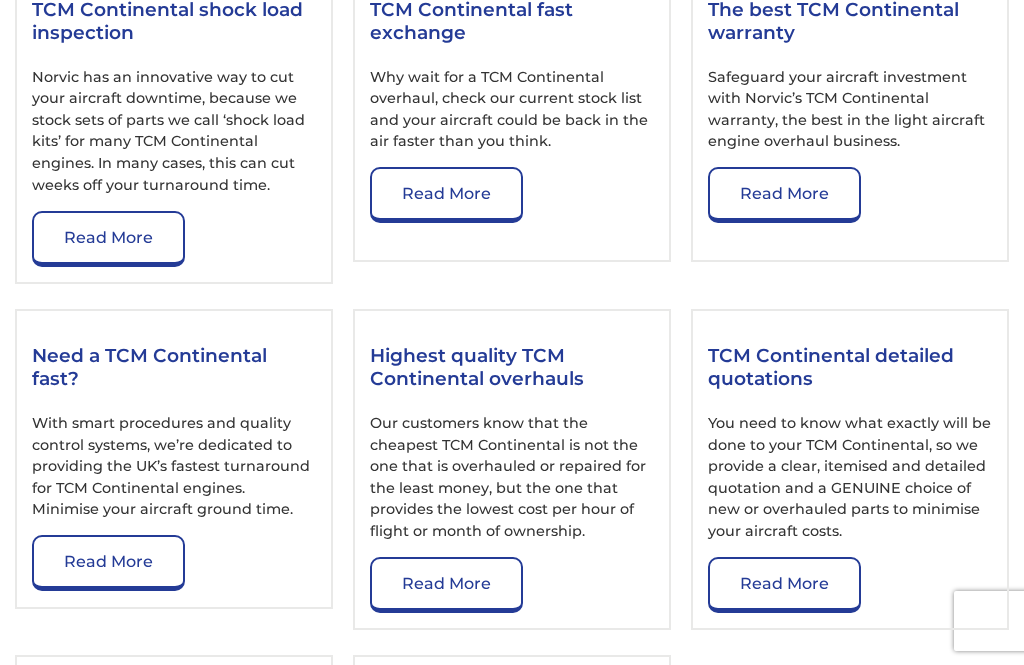 click on "Read More" at bounding box center (108, 563) 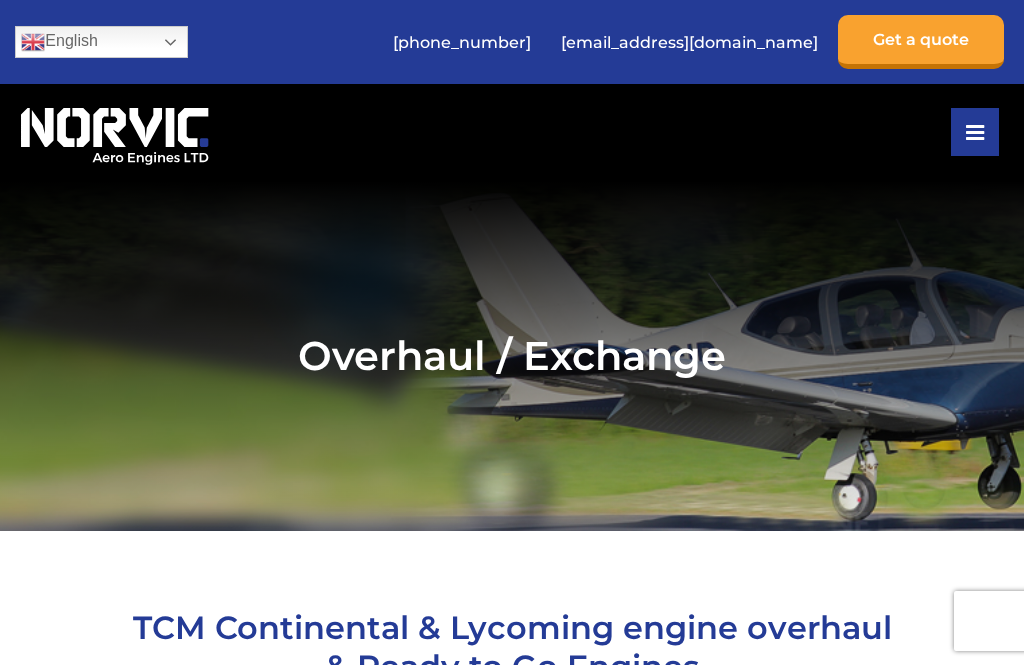 scroll, scrollTop: 0, scrollLeft: 0, axis: both 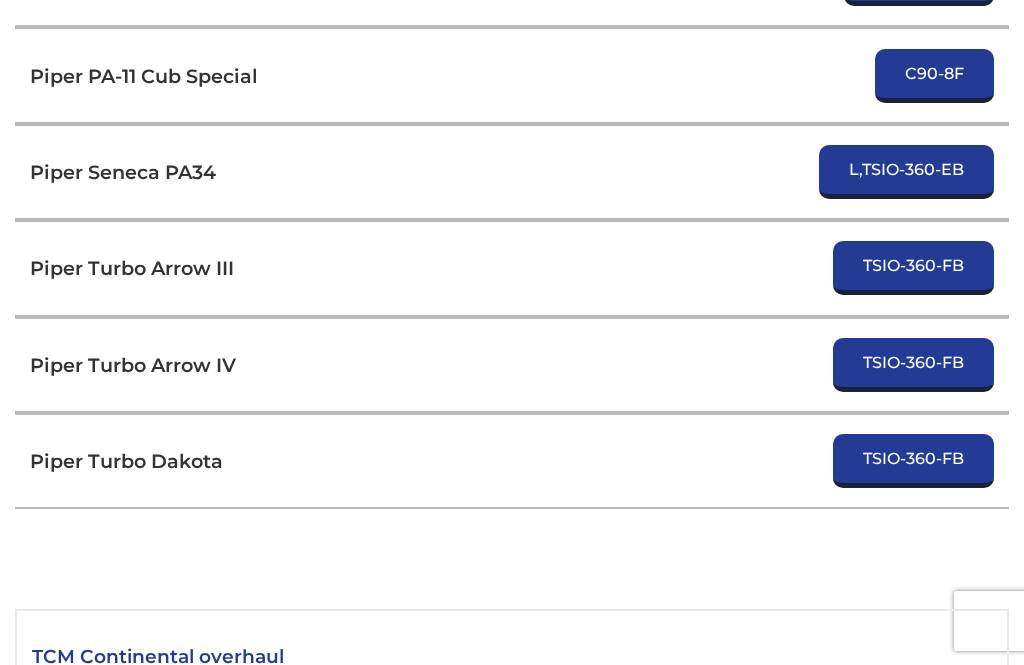 click on "TSIO-360-FB" at bounding box center (913, 461) 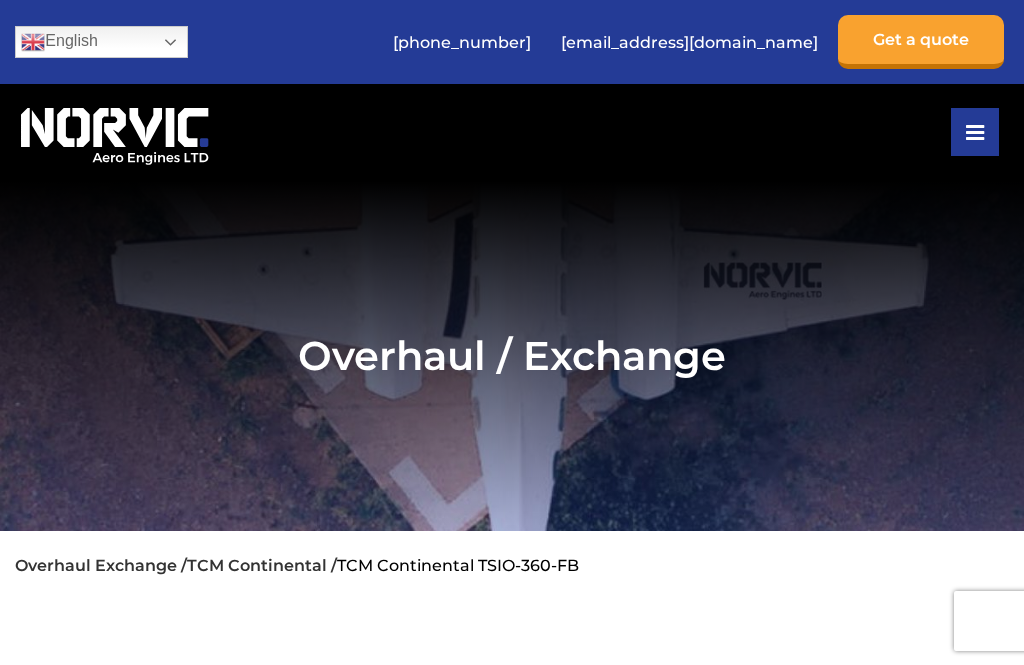 scroll, scrollTop: 0, scrollLeft: 0, axis: both 